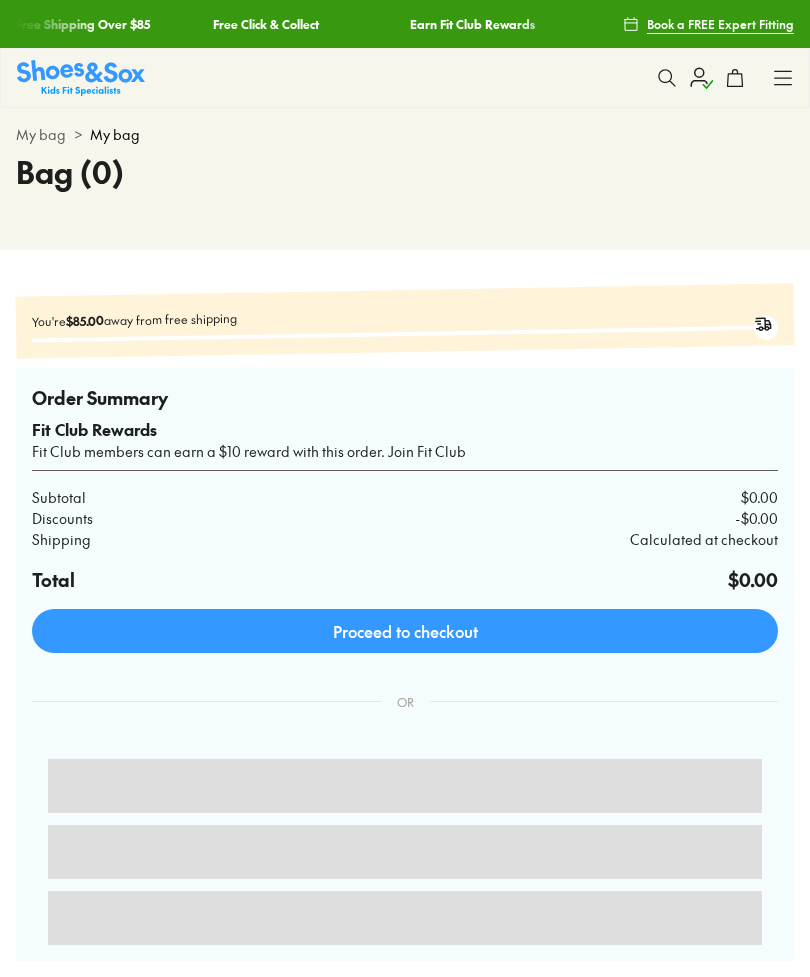 scroll, scrollTop: 0, scrollLeft: 0, axis: both 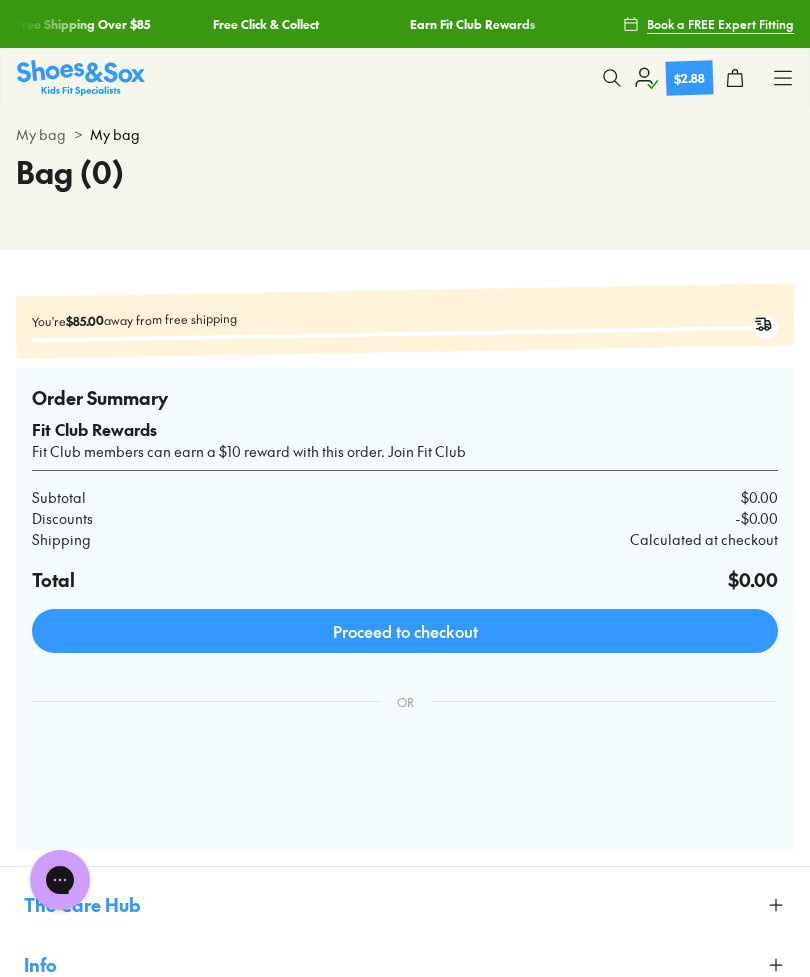 click at bounding box center (612, 78) 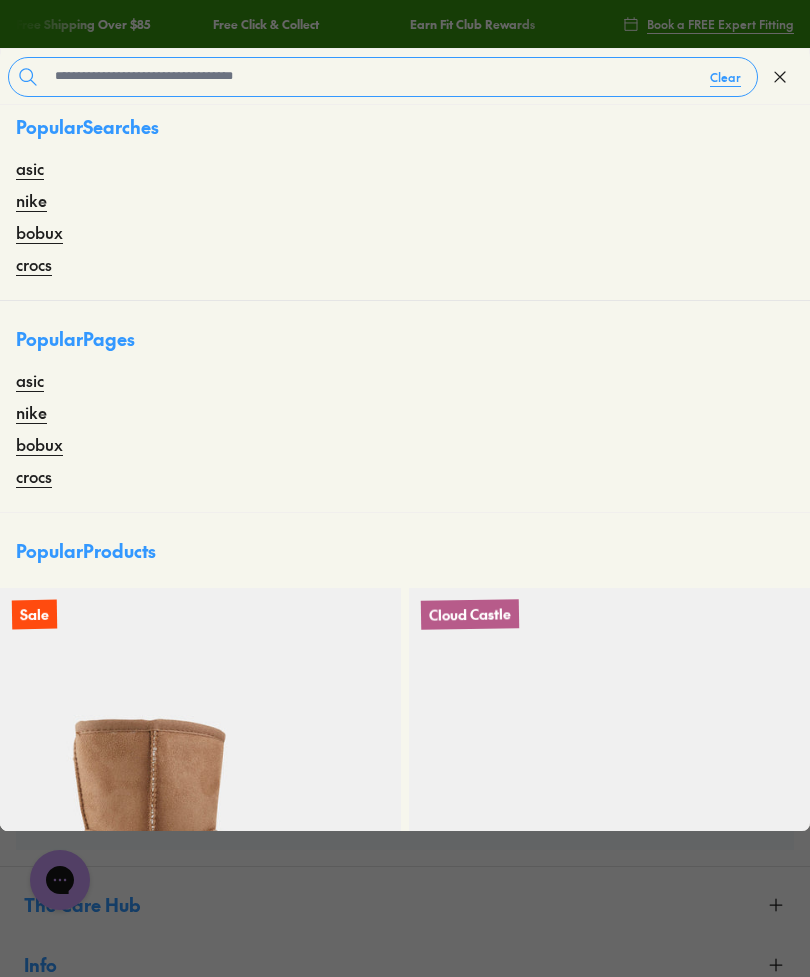 click on "asic" at bounding box center [30, 168] 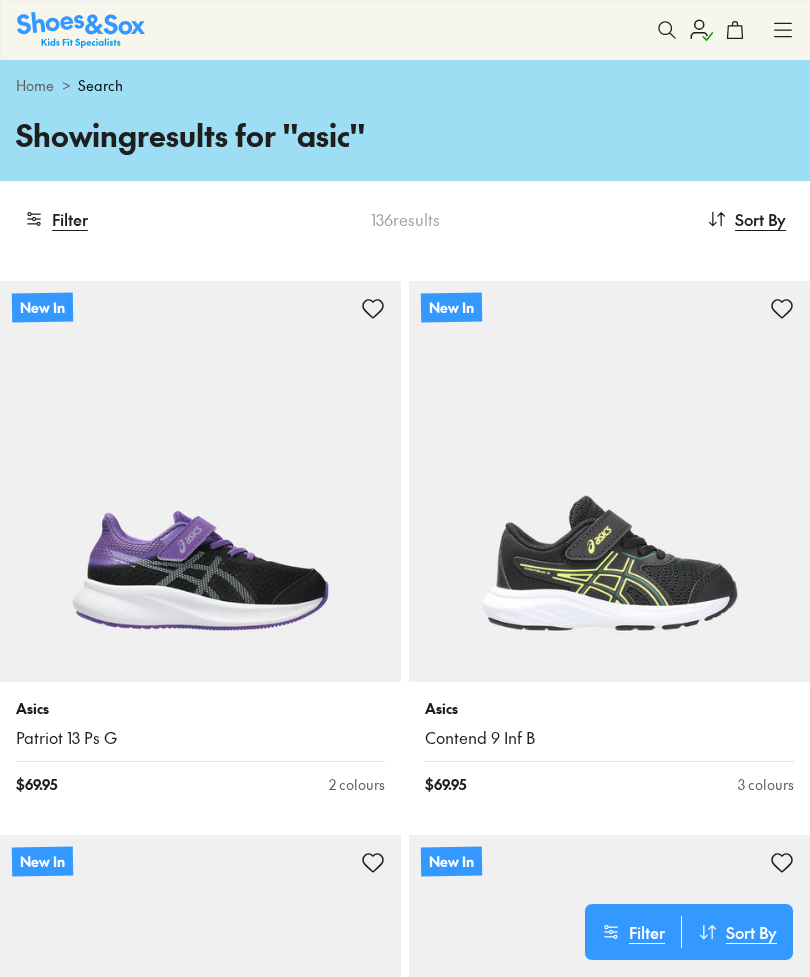 scroll, scrollTop: 267, scrollLeft: 0, axis: vertical 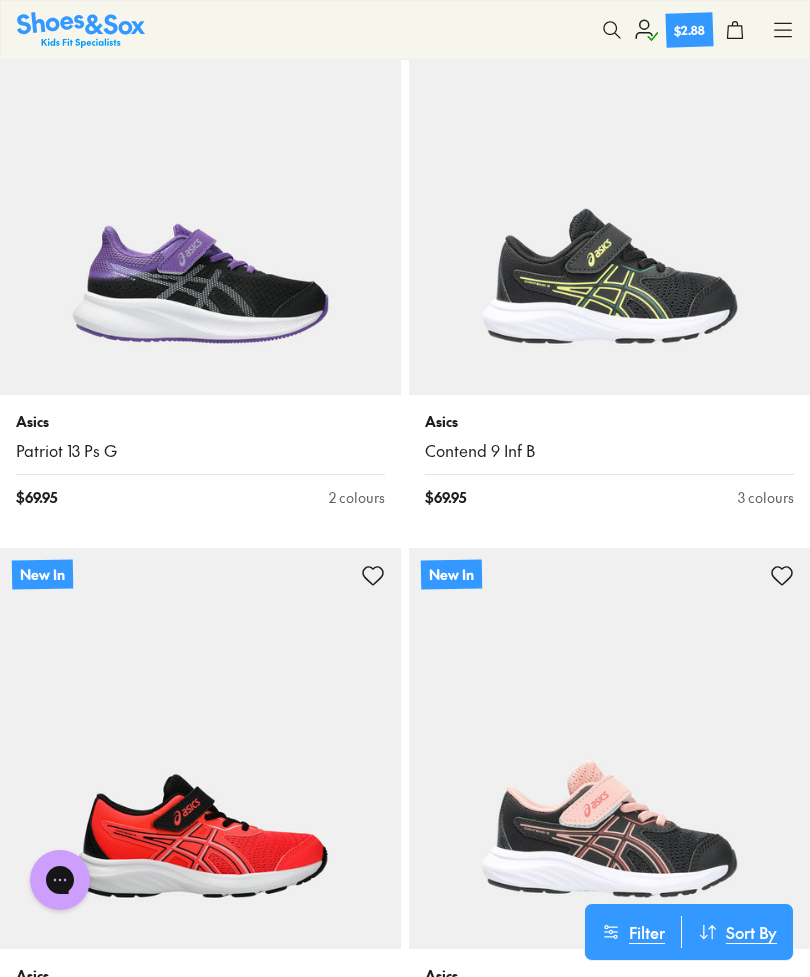 click at bounding box center (200, 194) 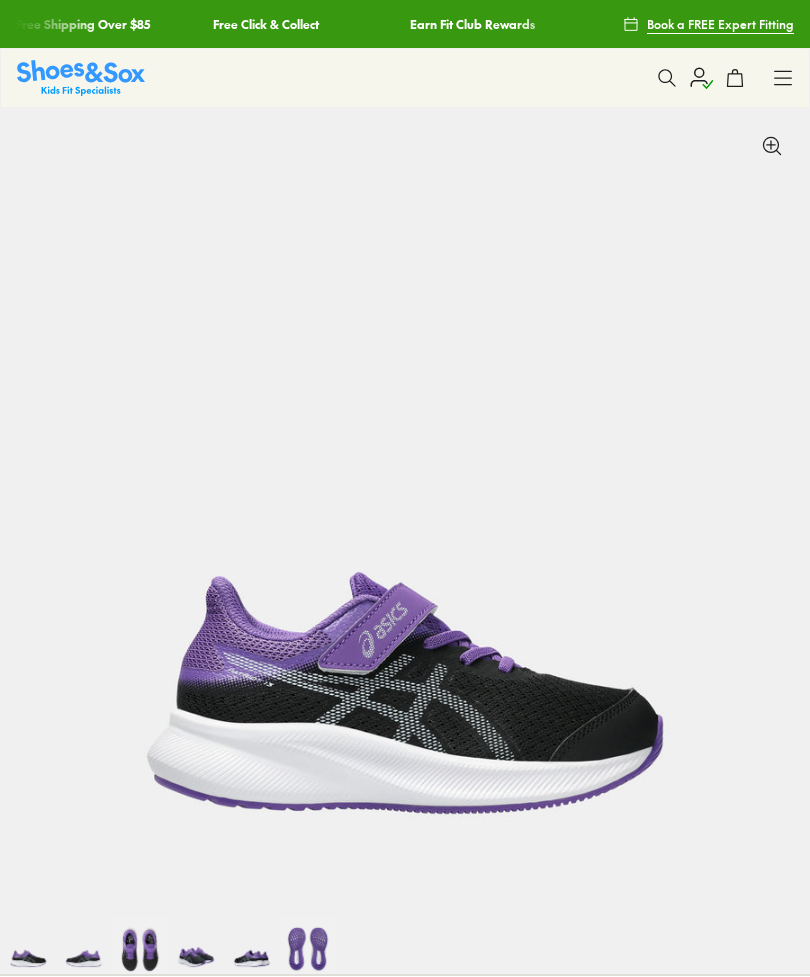 scroll, scrollTop: 0, scrollLeft: 0, axis: both 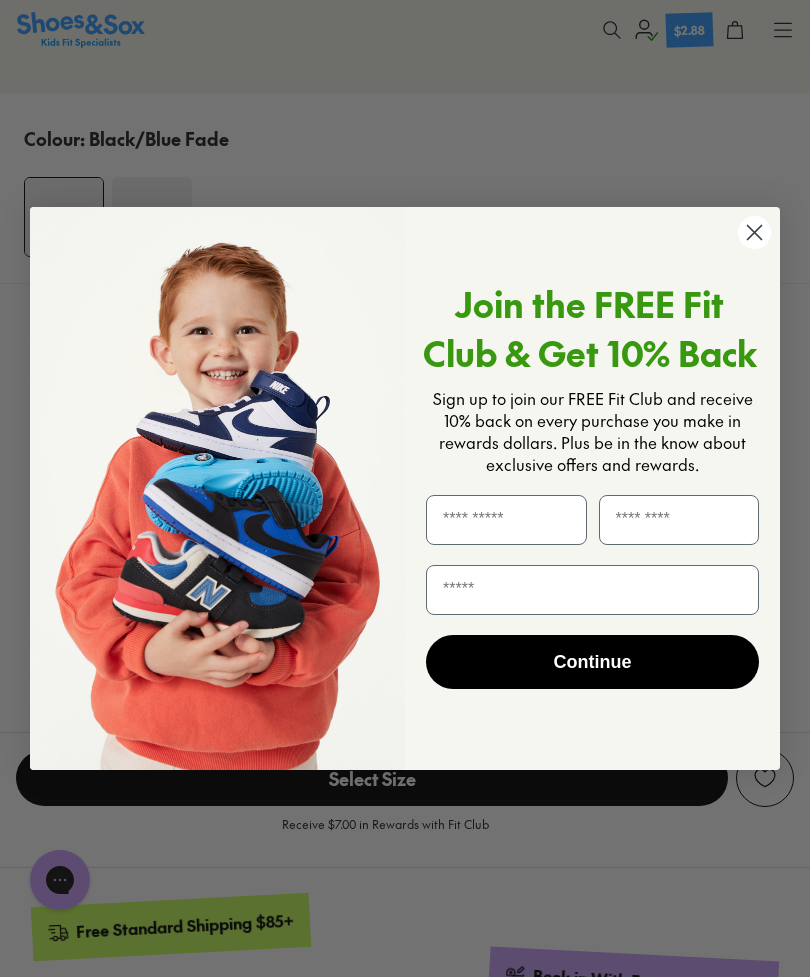 click 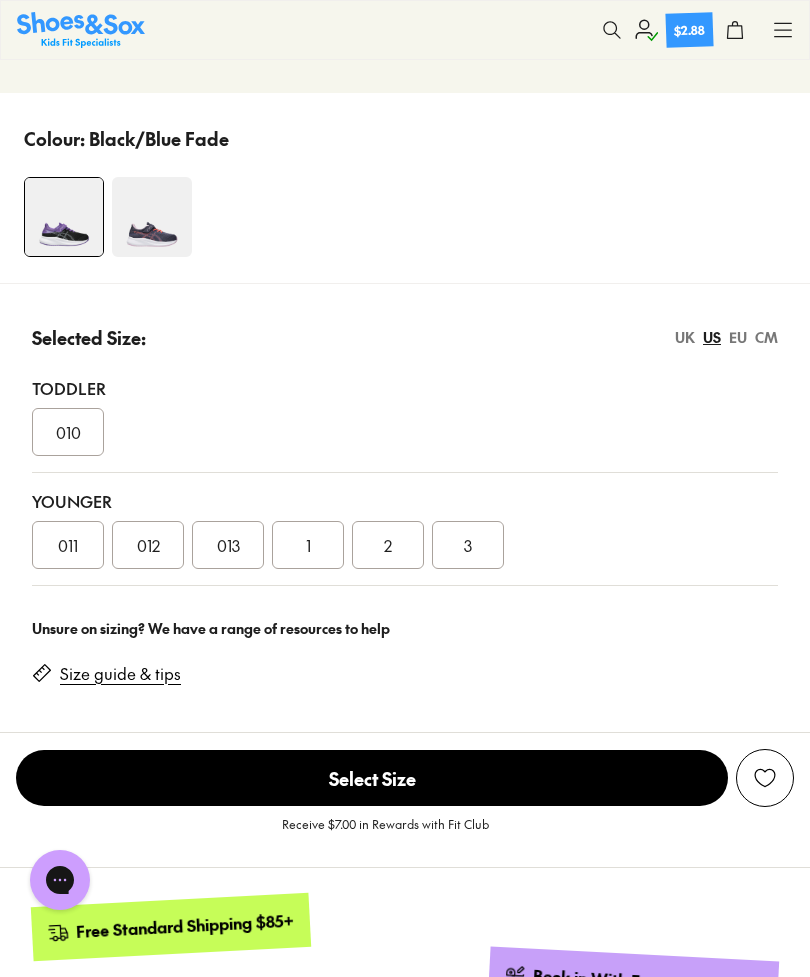 click on "012" at bounding box center [148, 545] 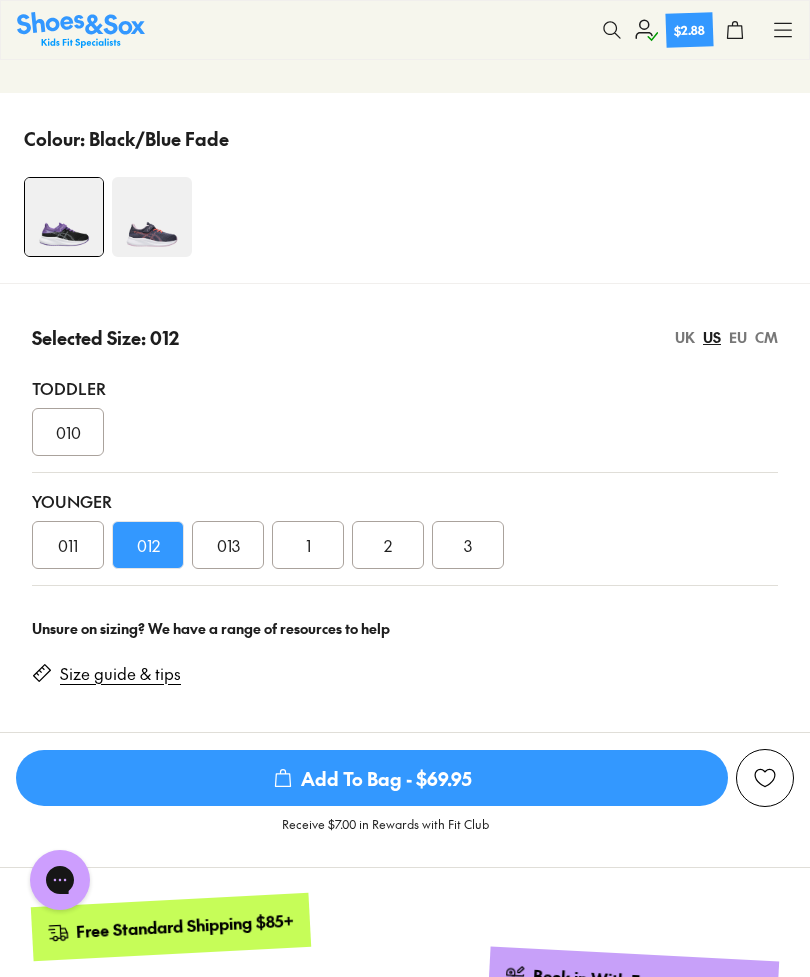 click on "Add To Bag - $69.95" at bounding box center [372, 778] 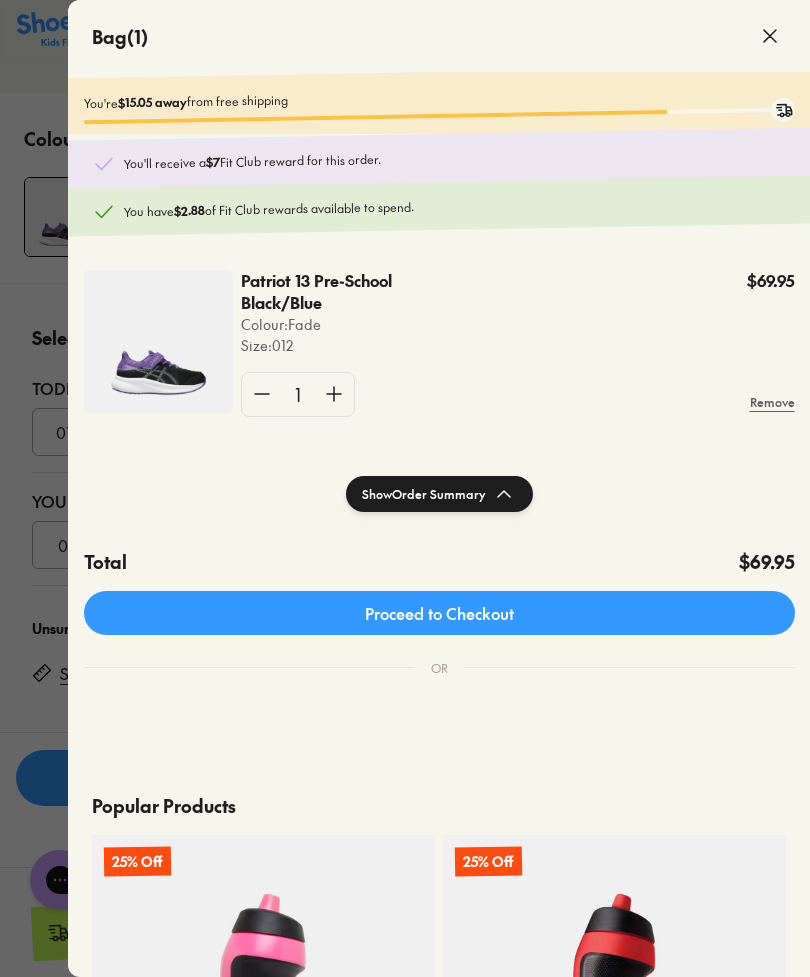 click 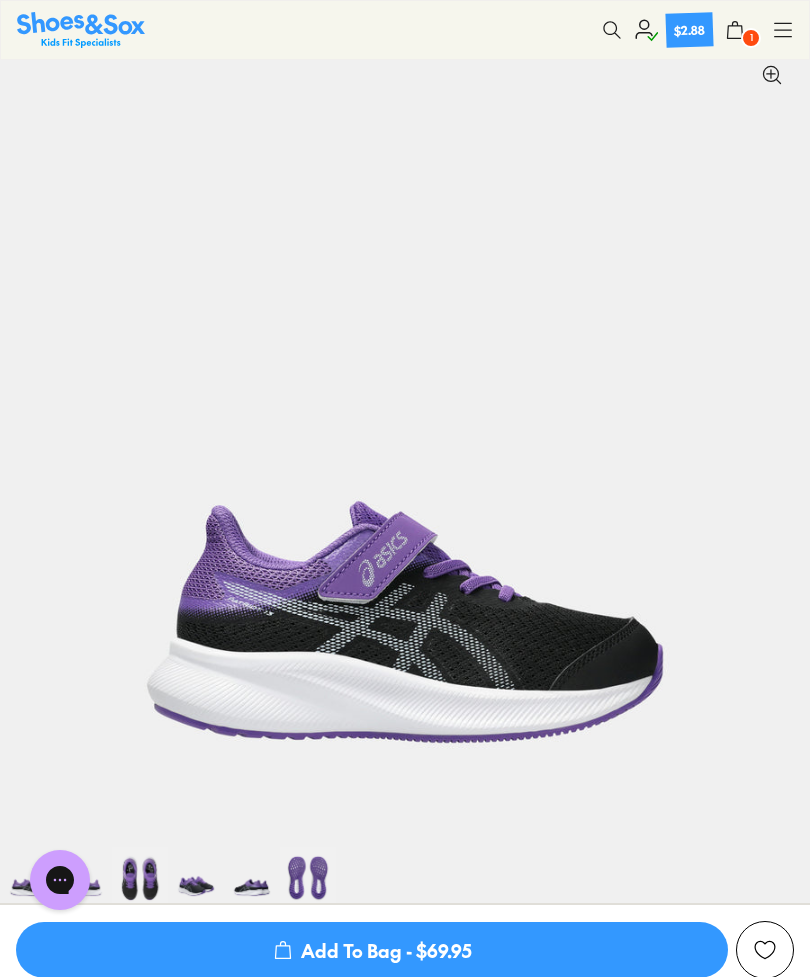 scroll, scrollTop: 0, scrollLeft: 0, axis: both 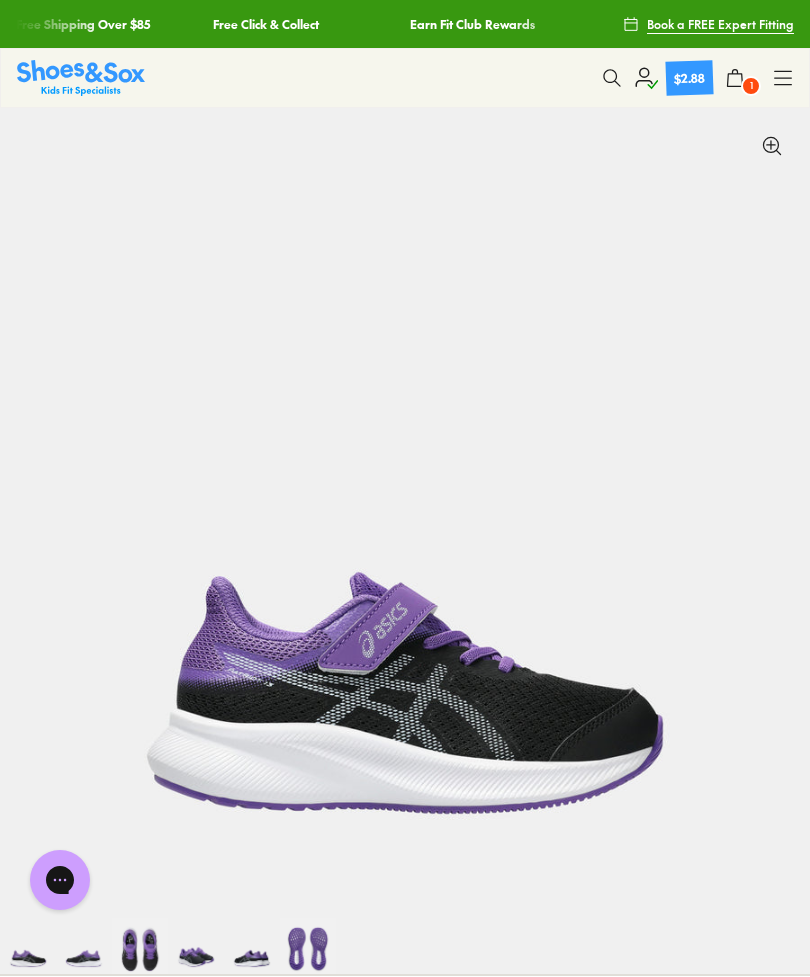 click at bounding box center (81, 77) 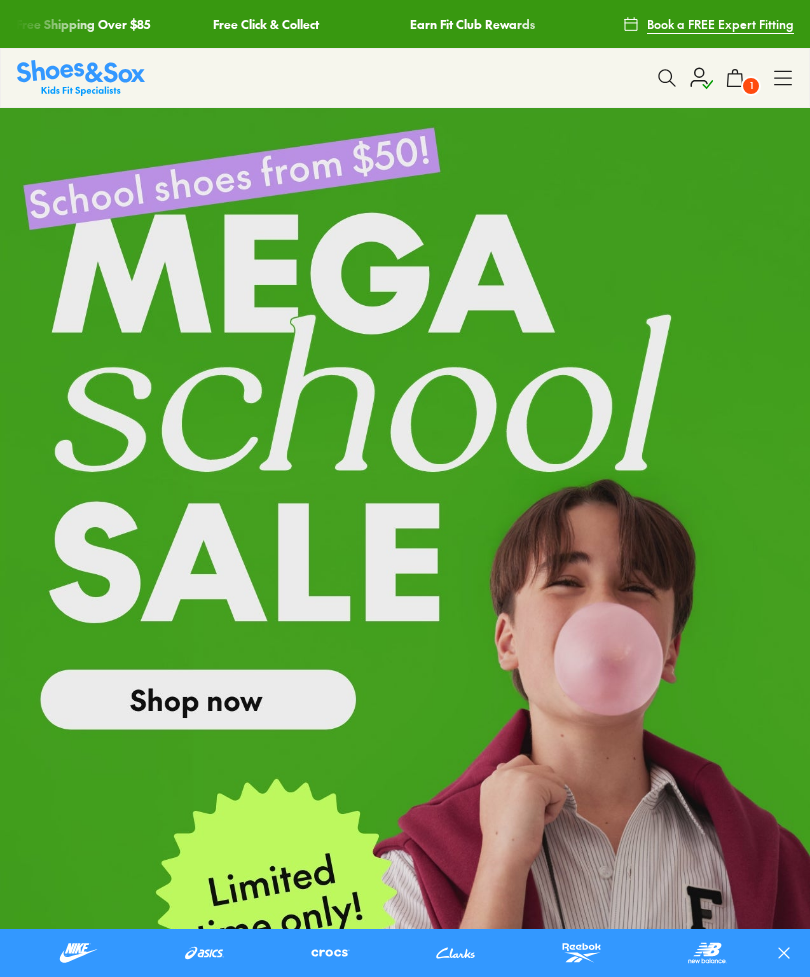 scroll, scrollTop: 0, scrollLeft: 0, axis: both 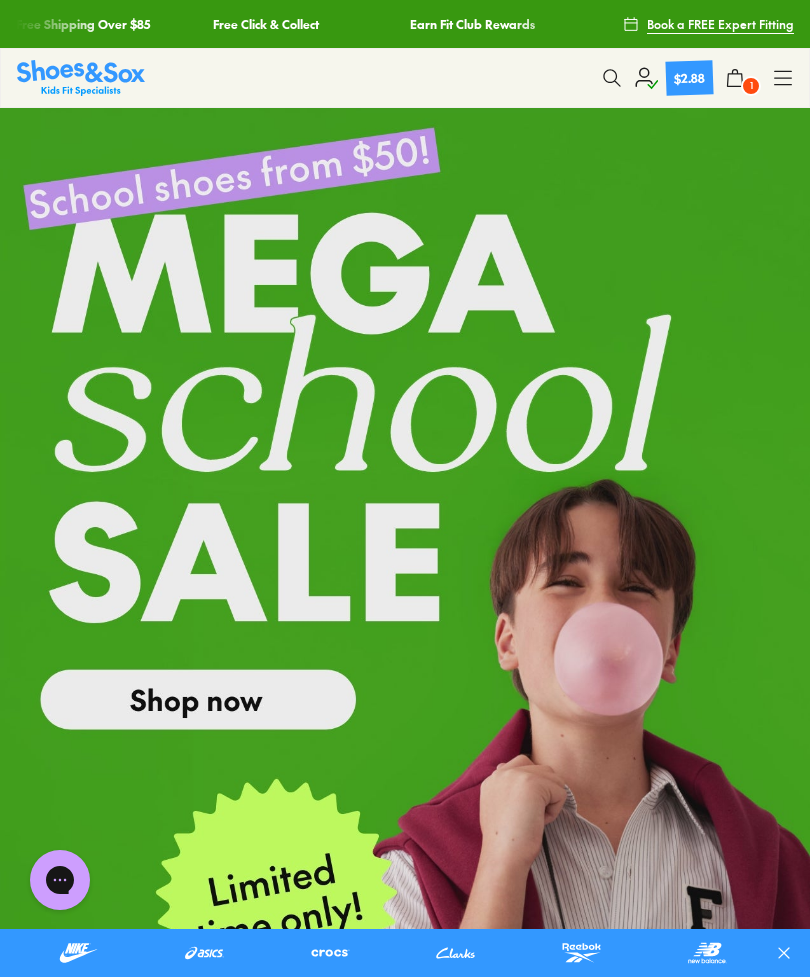 click 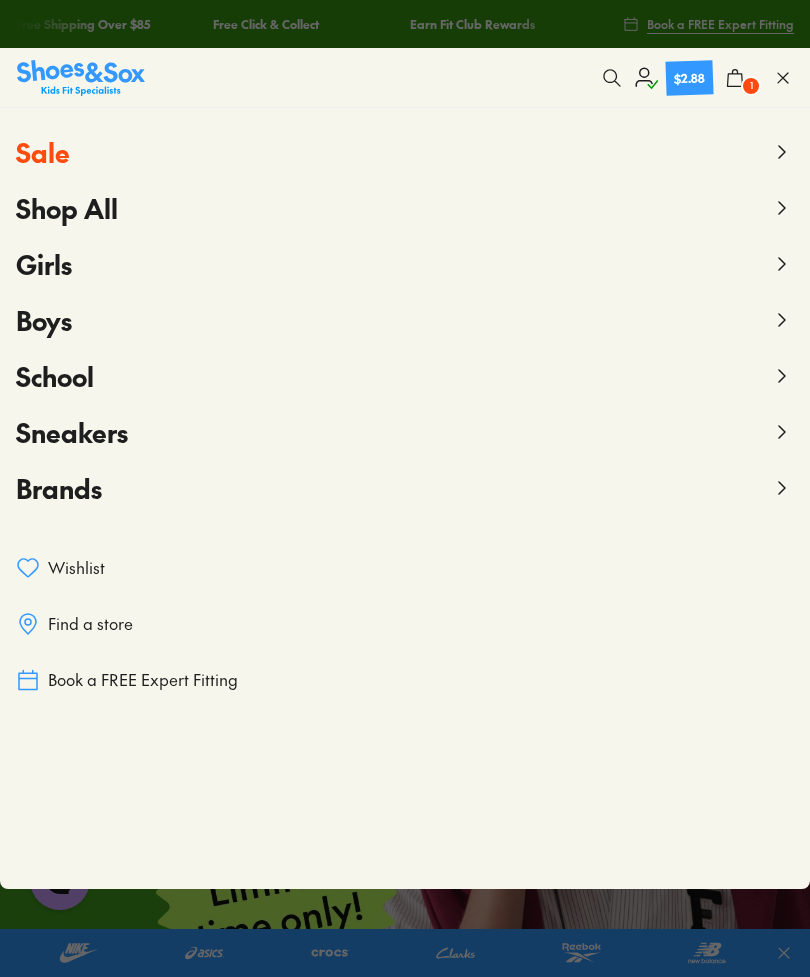 click on "Sale" at bounding box center (405, 152) 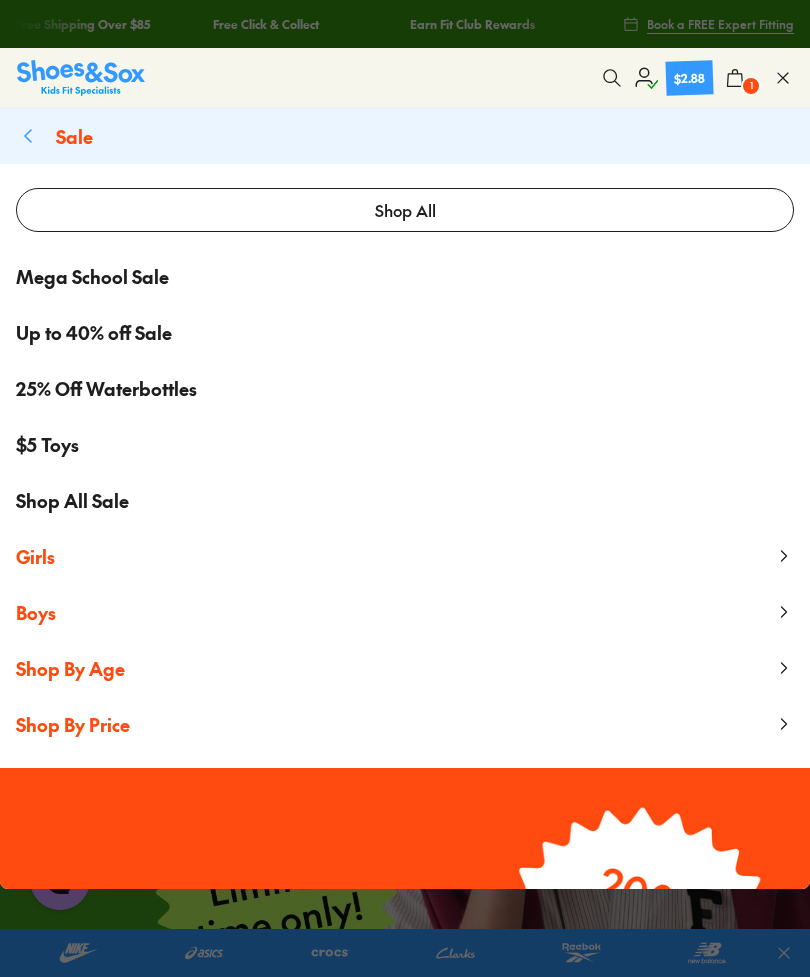 click on "Girls" at bounding box center (405, 556) 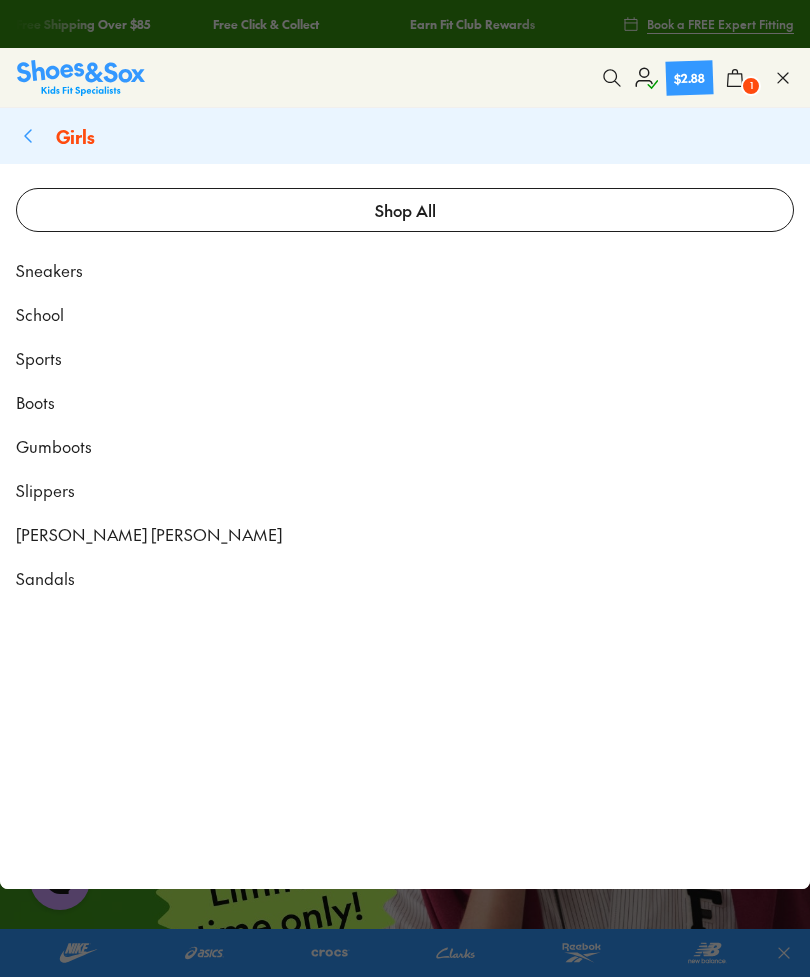 click on "Sneakers" at bounding box center [405, 270] 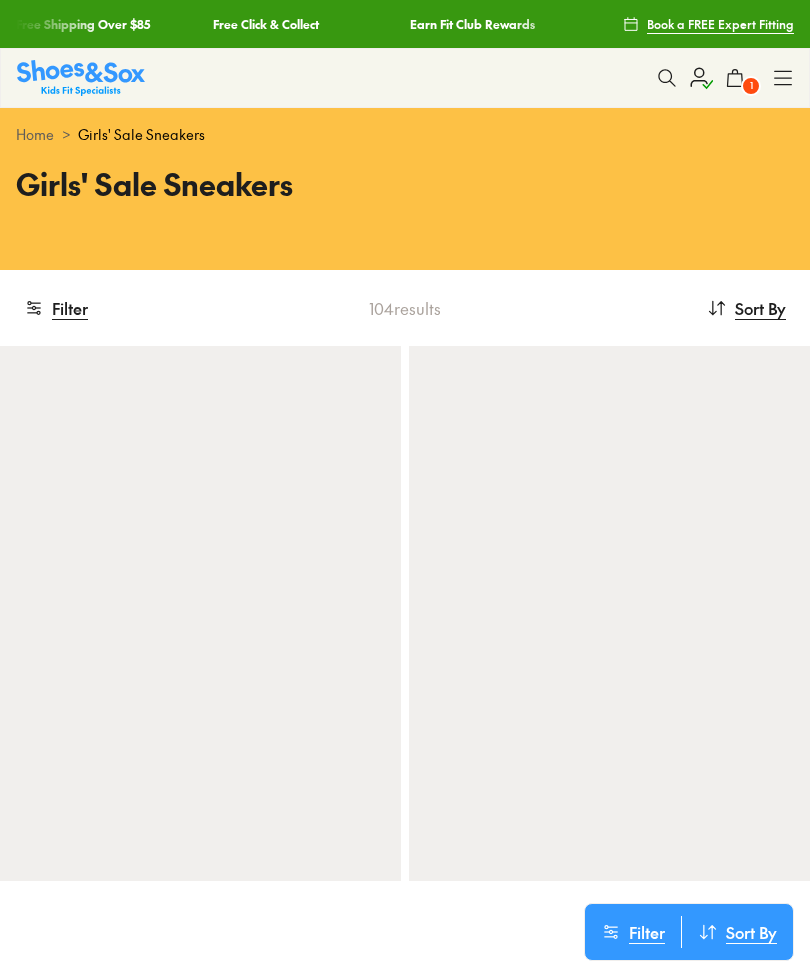 scroll, scrollTop: 0, scrollLeft: 0, axis: both 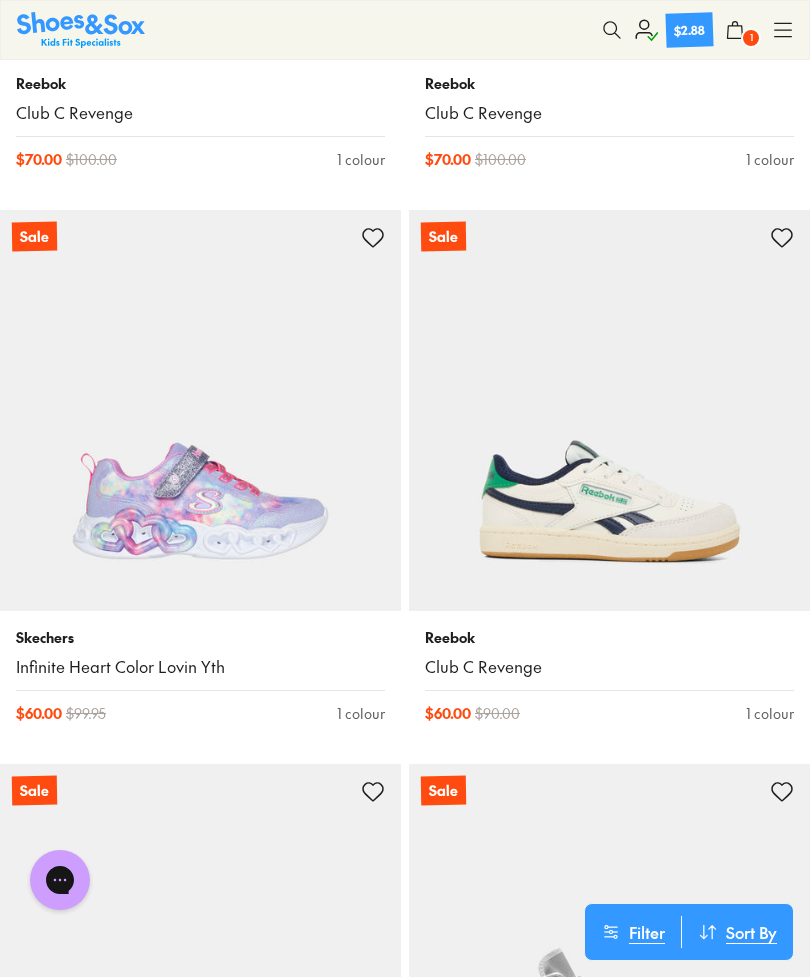 click at bounding box center [200, 410] 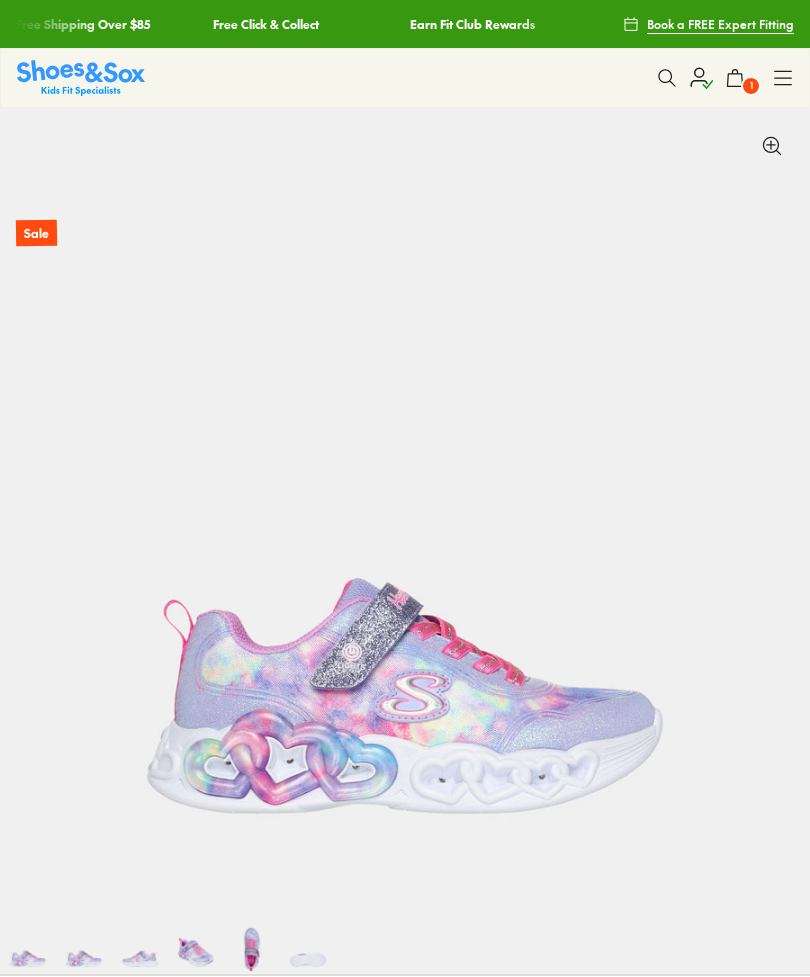 scroll, scrollTop: 0, scrollLeft: 0, axis: both 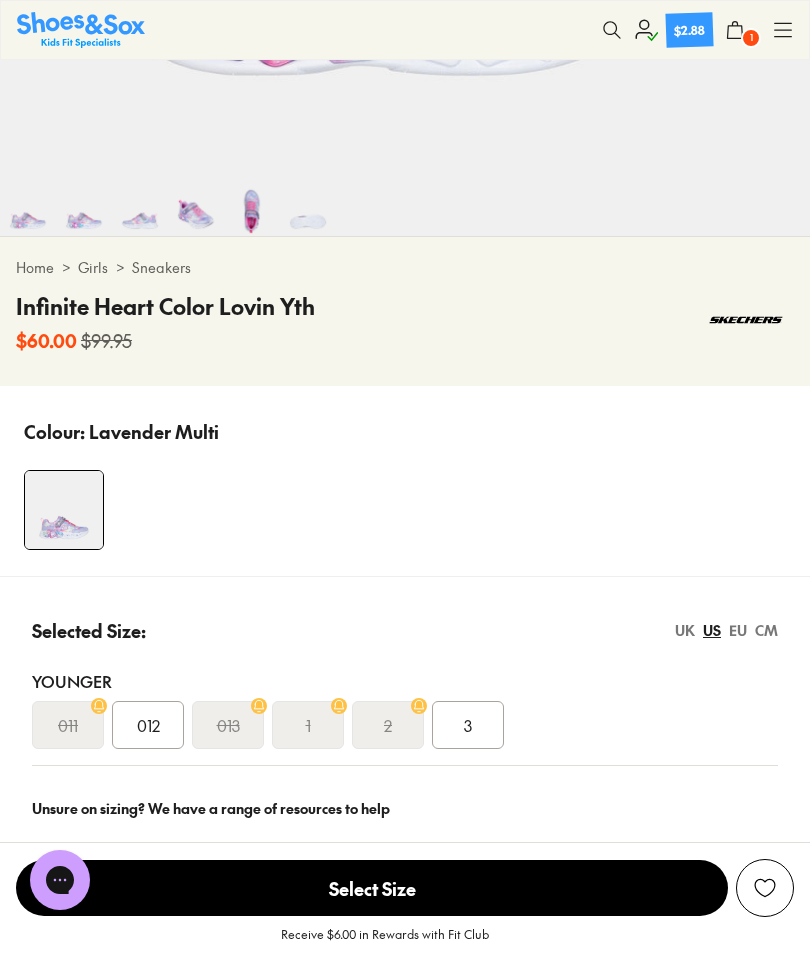 click on "Younger" at bounding box center [405, 681] 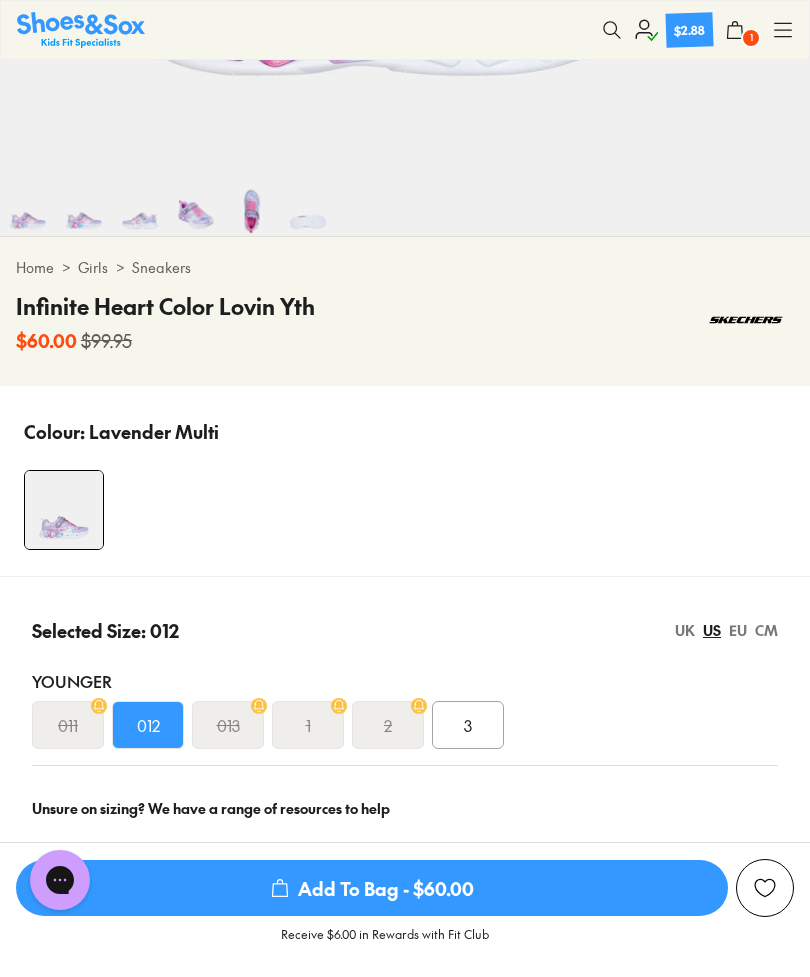 click on "Add To Bag - $60.00" at bounding box center (372, 888) 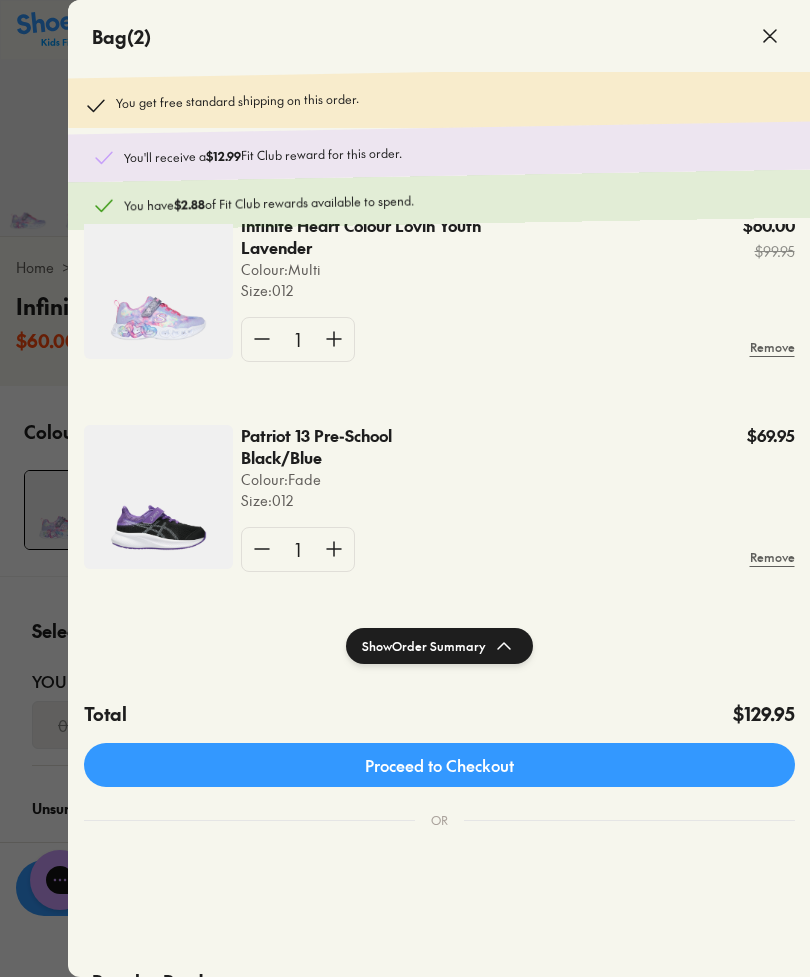 scroll, scrollTop: 48, scrollLeft: 0, axis: vertical 